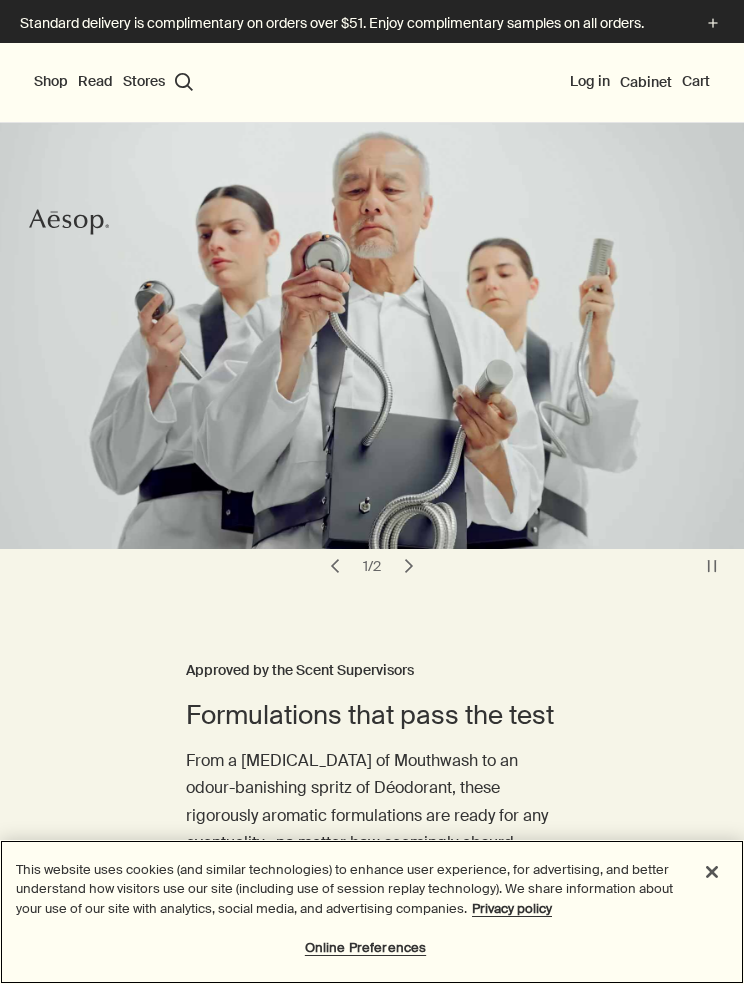 scroll, scrollTop: 0, scrollLeft: 0, axis: both 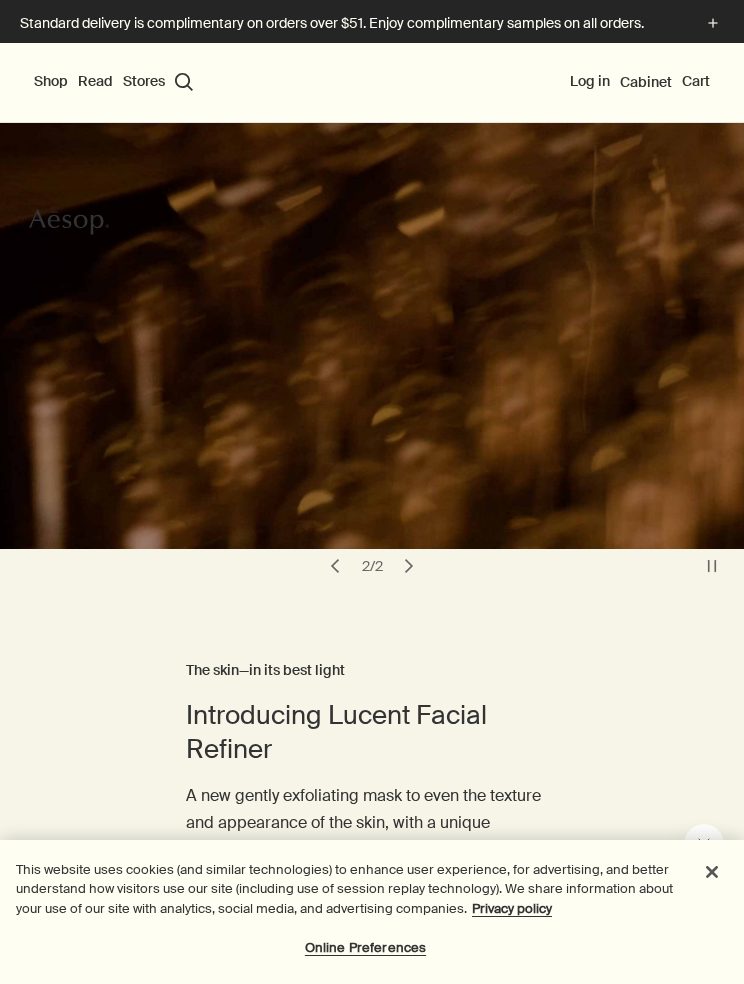 click on "Log in" at bounding box center (590, 82) 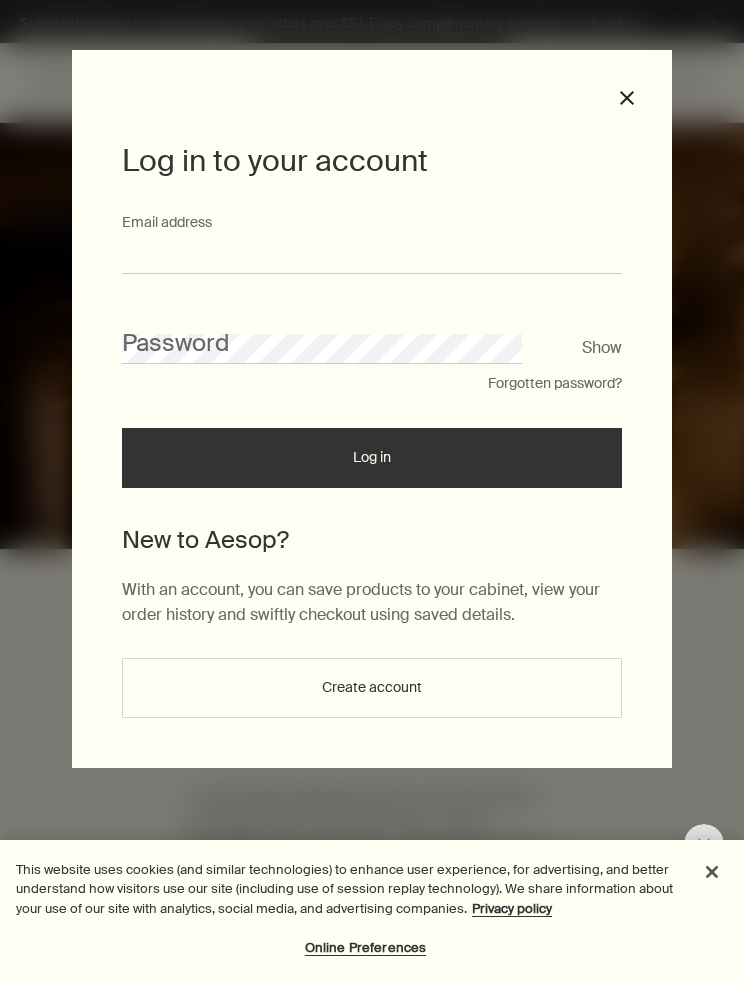 click on "Email address" at bounding box center (372, 255) 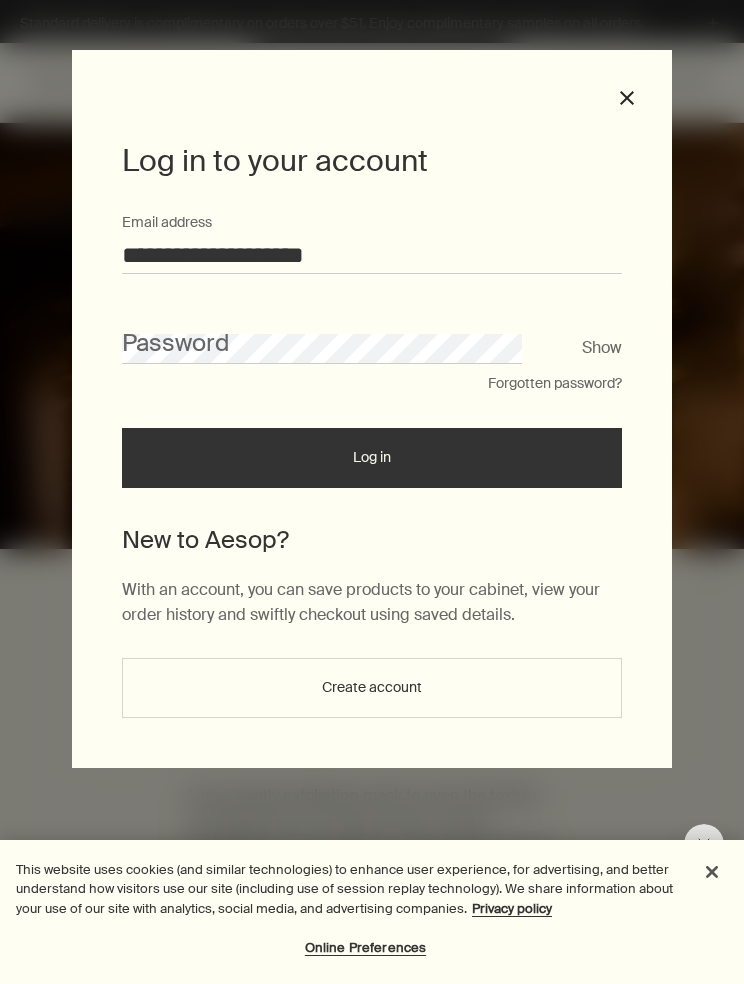 type on "**********" 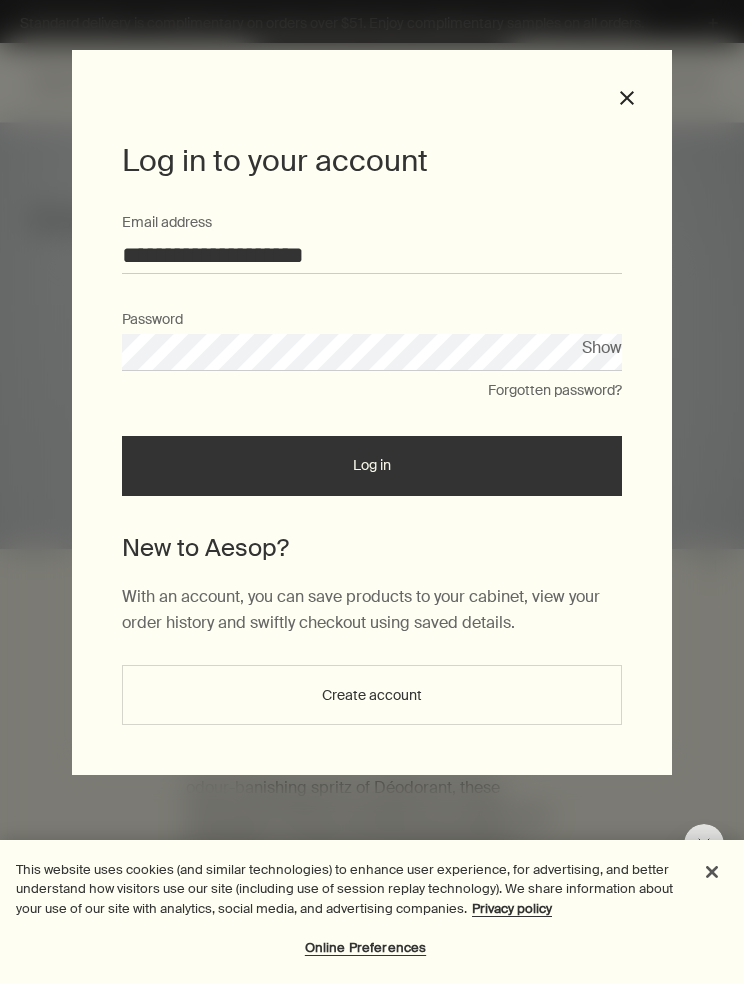 click on "Log in" at bounding box center [372, 466] 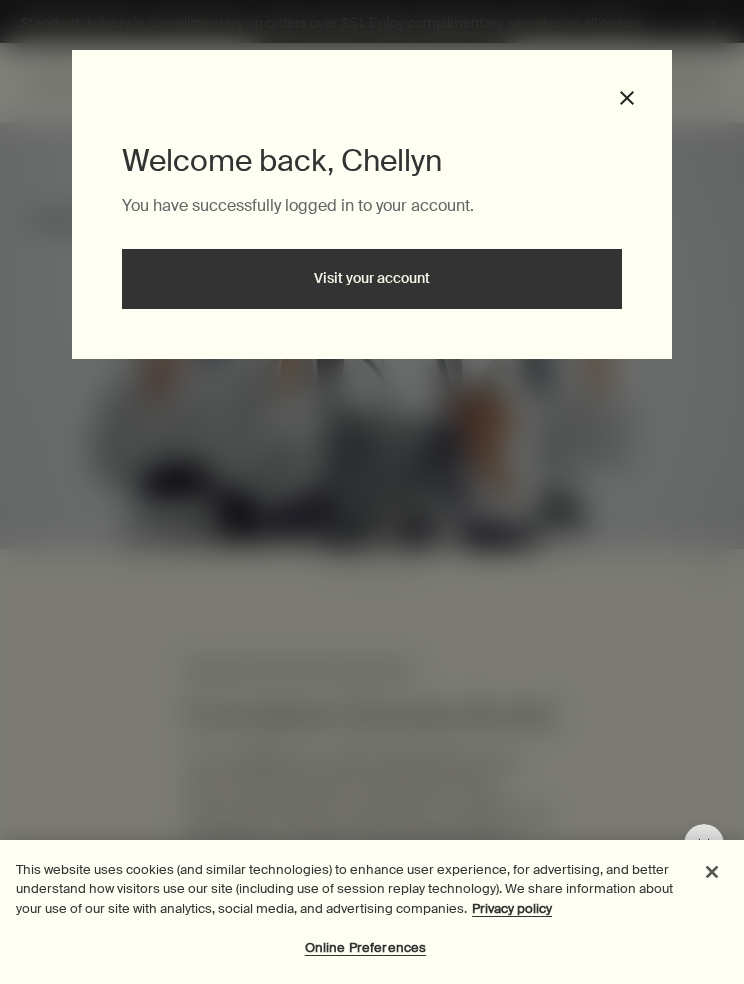 click on "Visit your account" at bounding box center [372, 279] 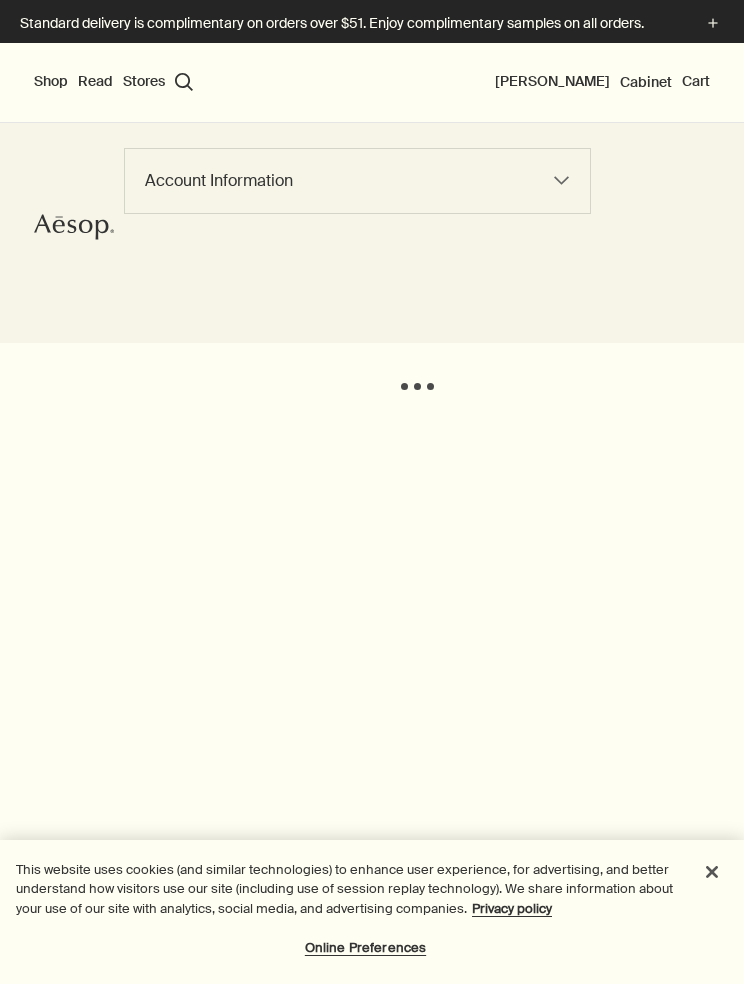 scroll, scrollTop: 0, scrollLeft: 0, axis: both 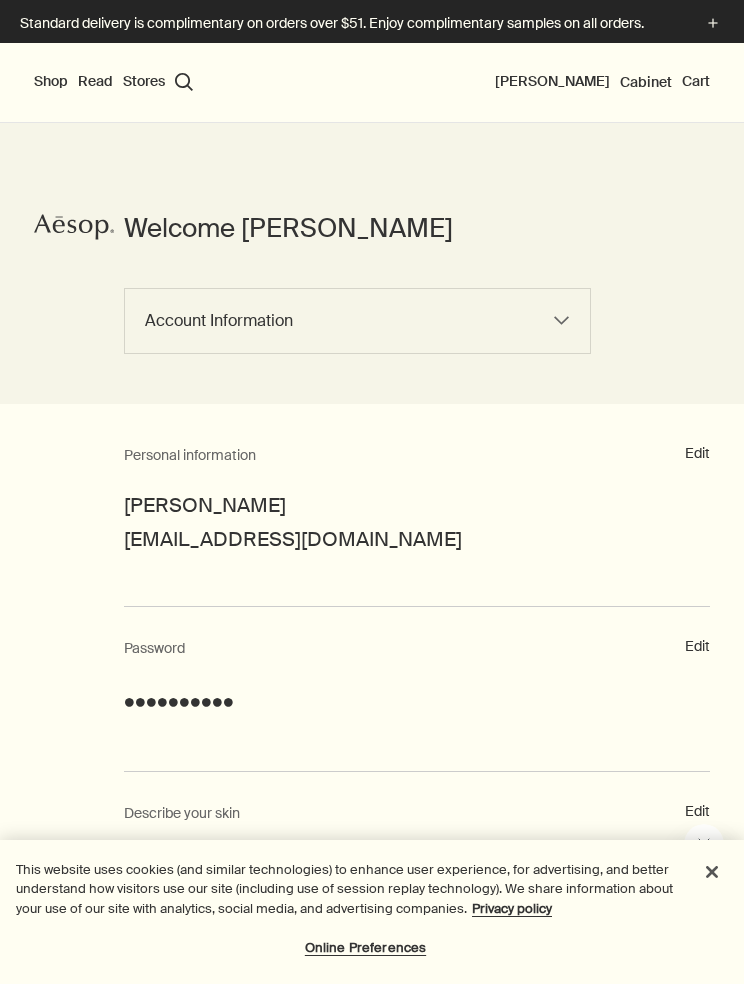 click on "Shop" at bounding box center (51, 82) 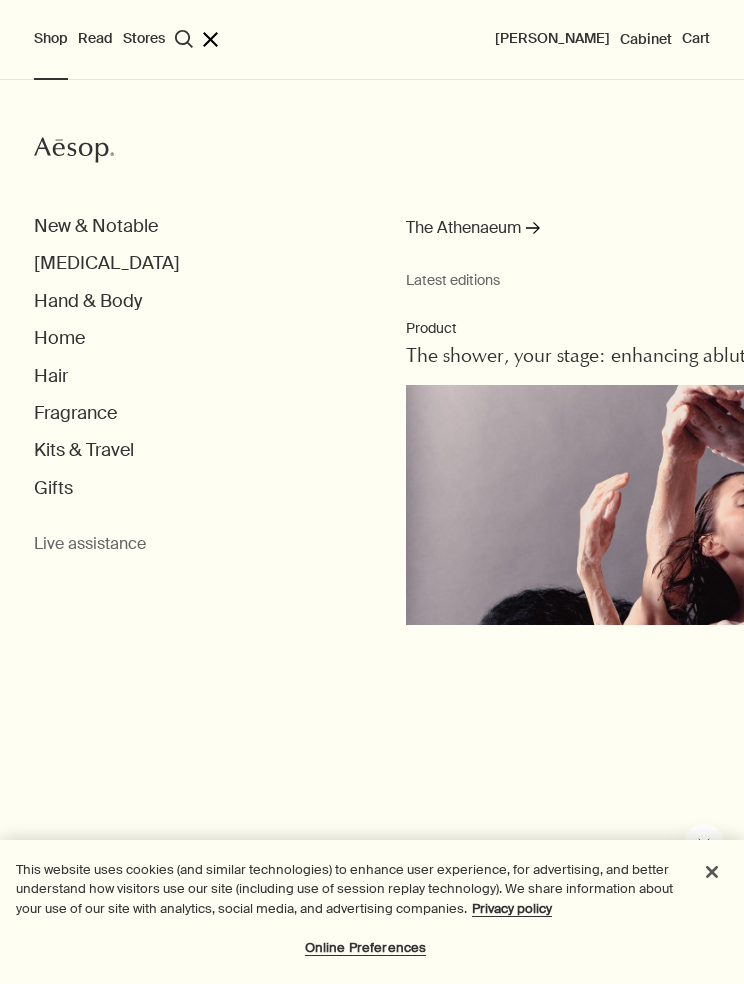 click on "Hair" at bounding box center (51, 376) 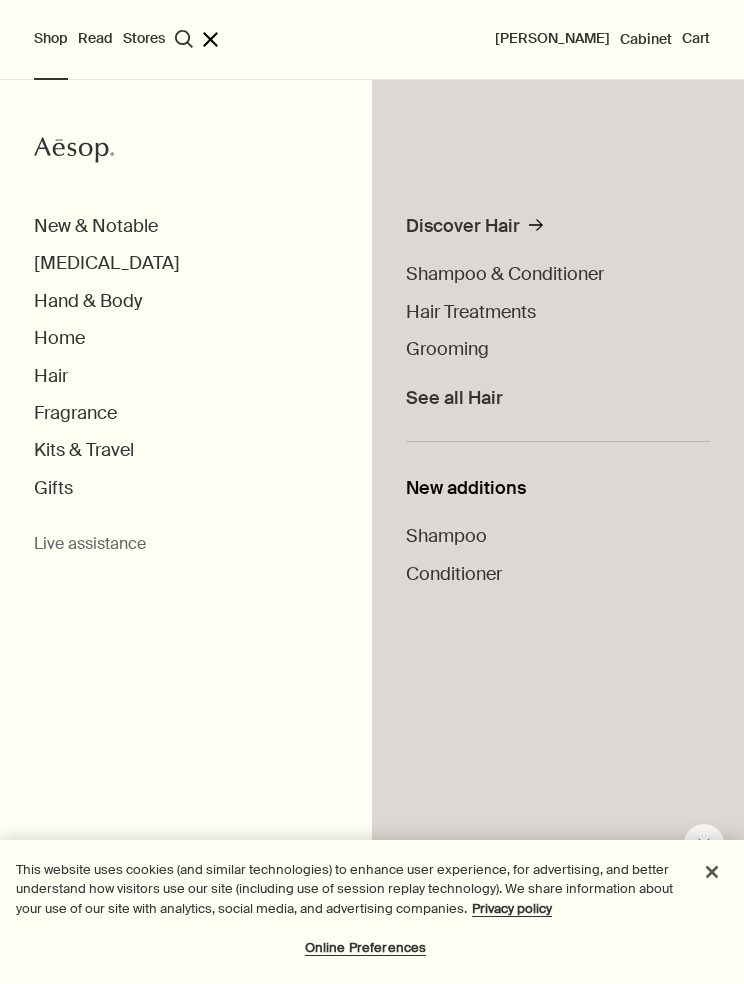 click on "Grooming" at bounding box center (447, 349) 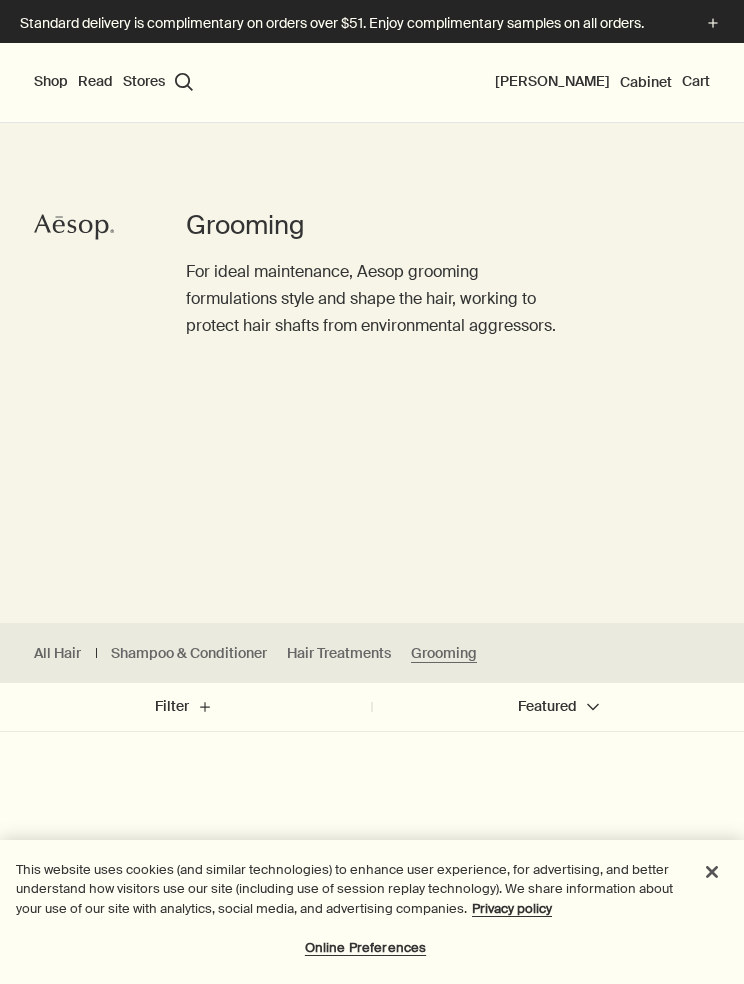 scroll, scrollTop: 0, scrollLeft: 0, axis: both 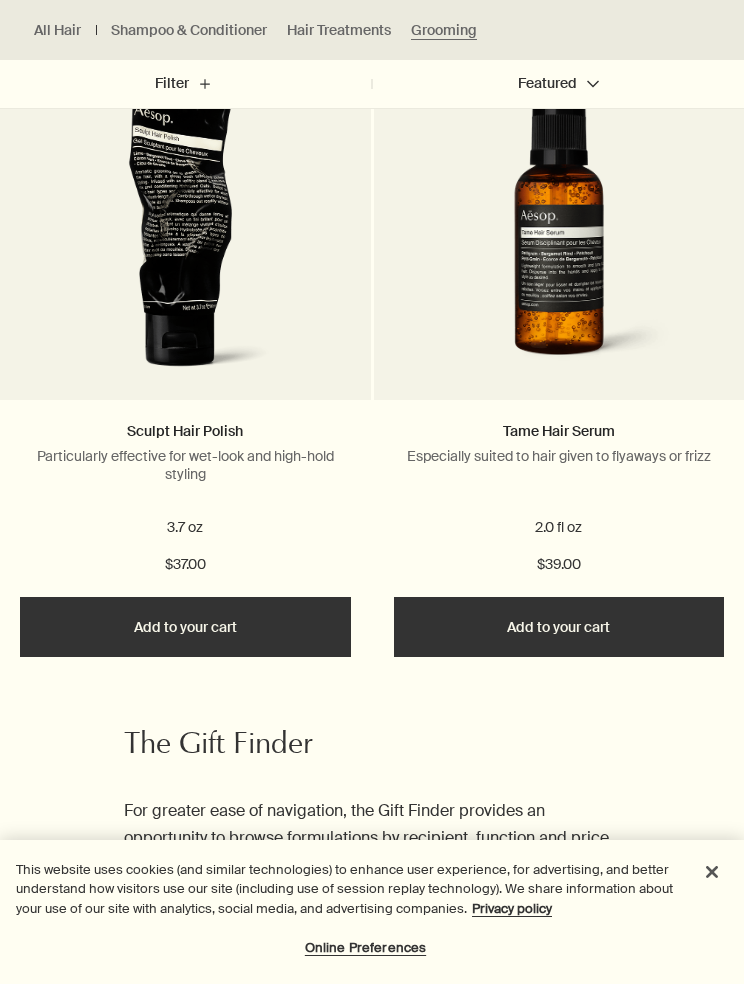 click on "Add Add to your cart" at bounding box center (185, 627) 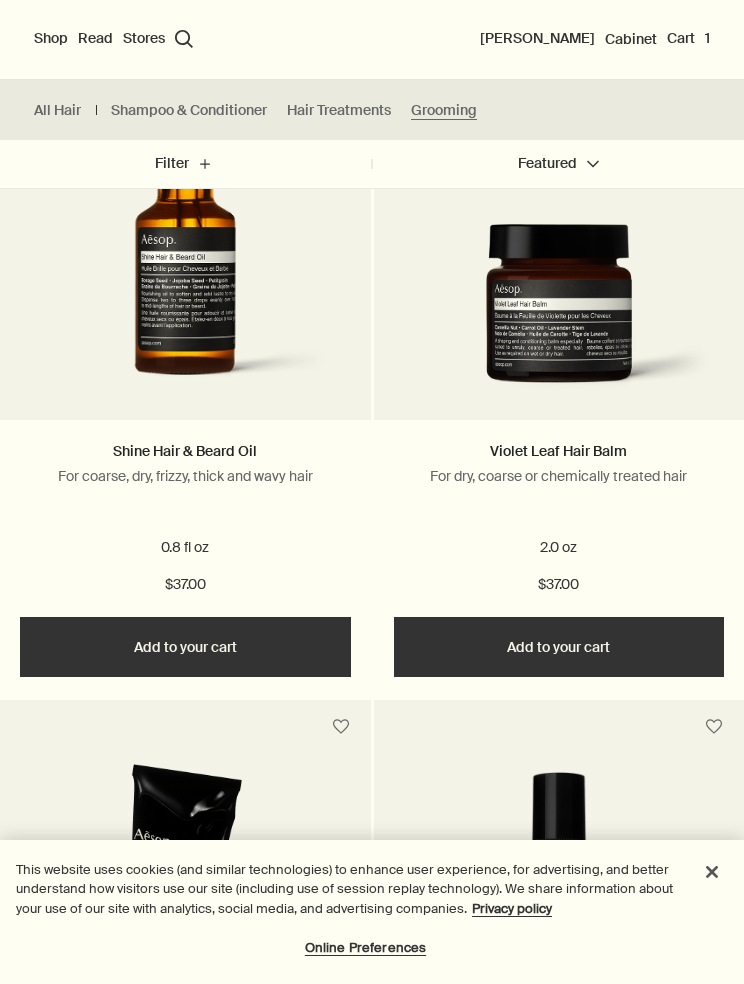 scroll, scrollTop: 744, scrollLeft: 0, axis: vertical 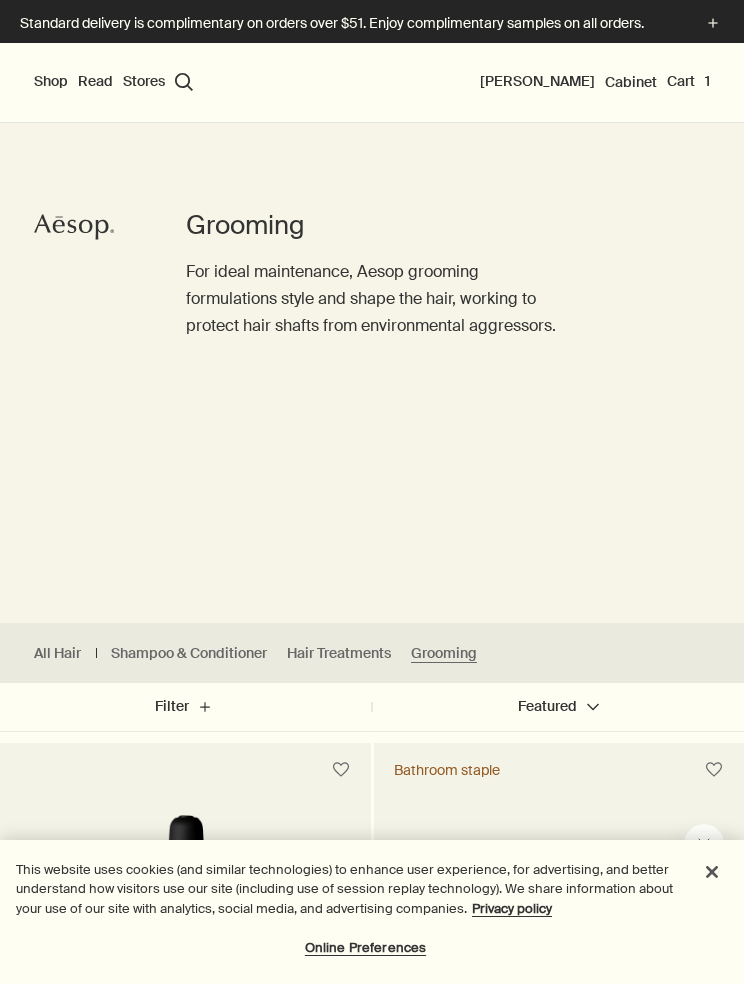click on "Cart 1" at bounding box center (688, 82) 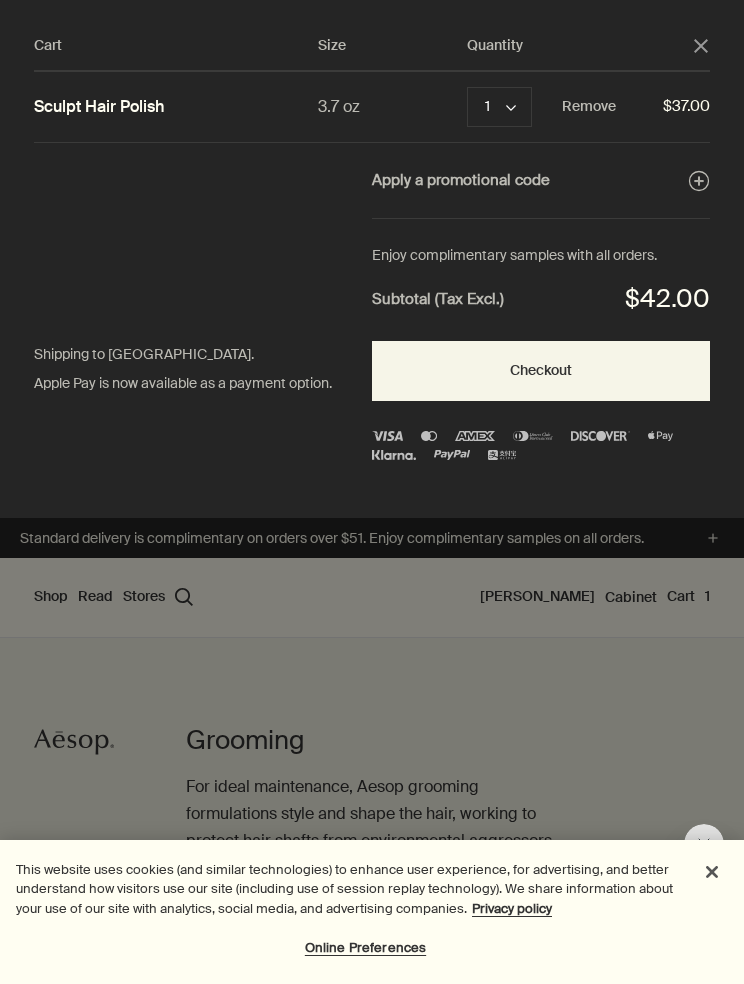 click on "Checkout" at bounding box center [541, 371] 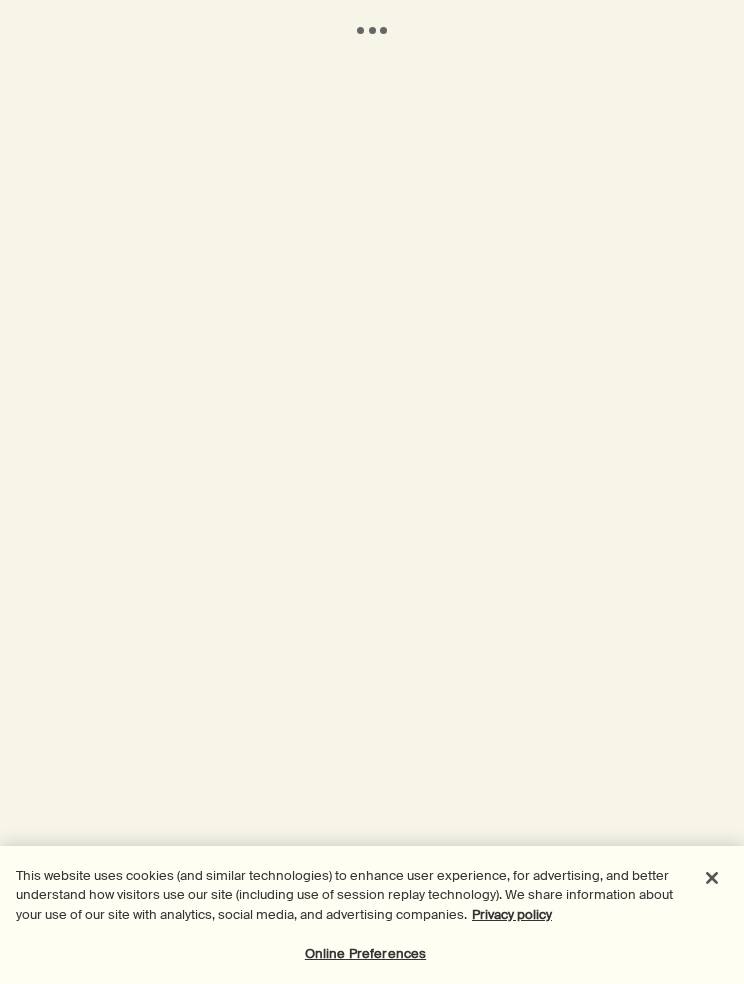 scroll, scrollTop: 0, scrollLeft: 0, axis: both 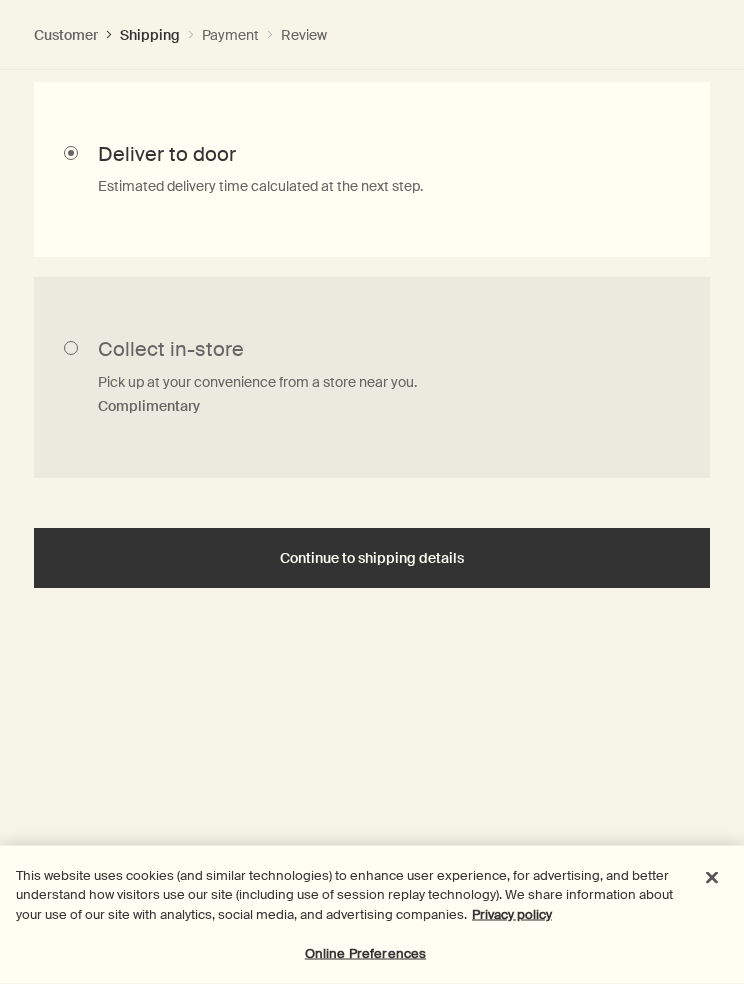 click on "Continue to shipping details" at bounding box center [372, 559] 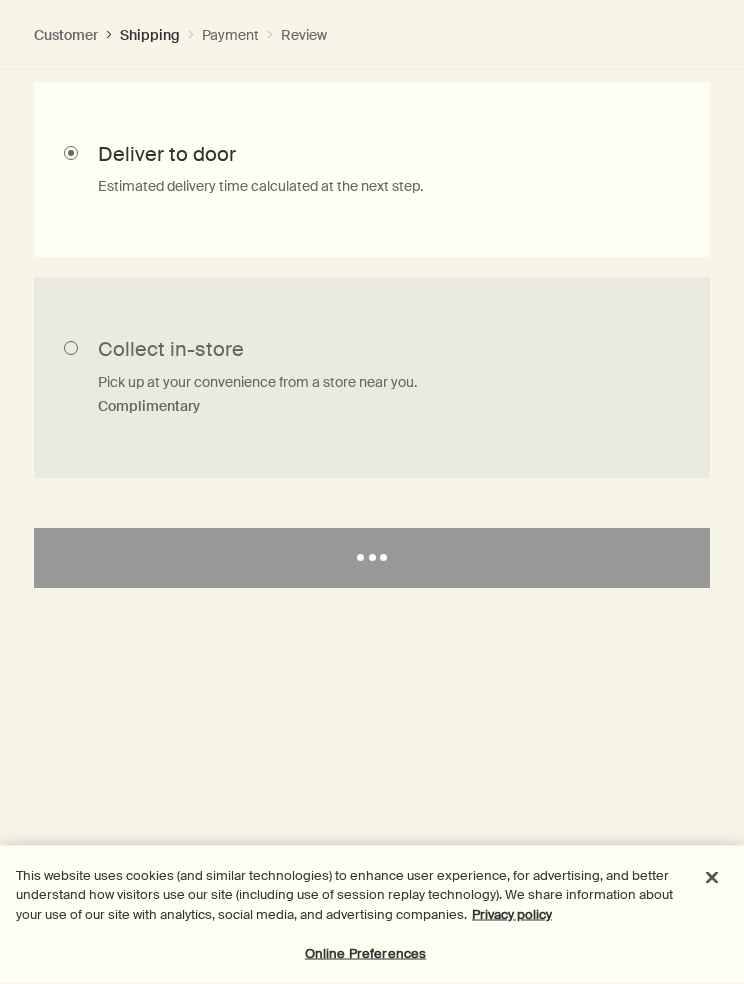 scroll, scrollTop: 785, scrollLeft: 0, axis: vertical 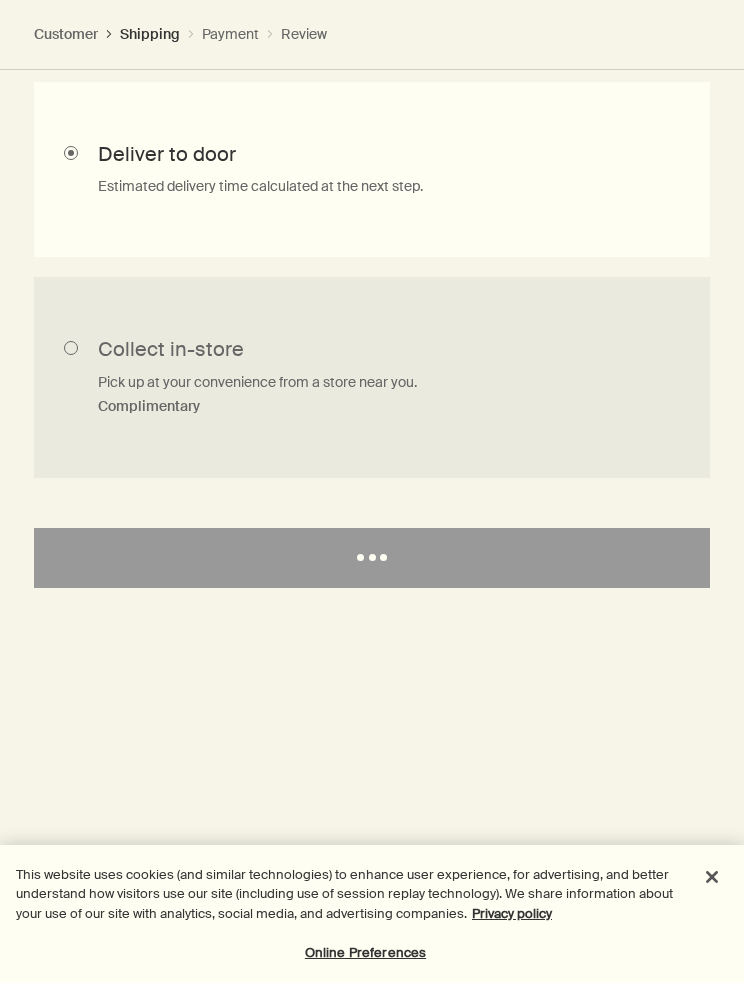 select on "US" 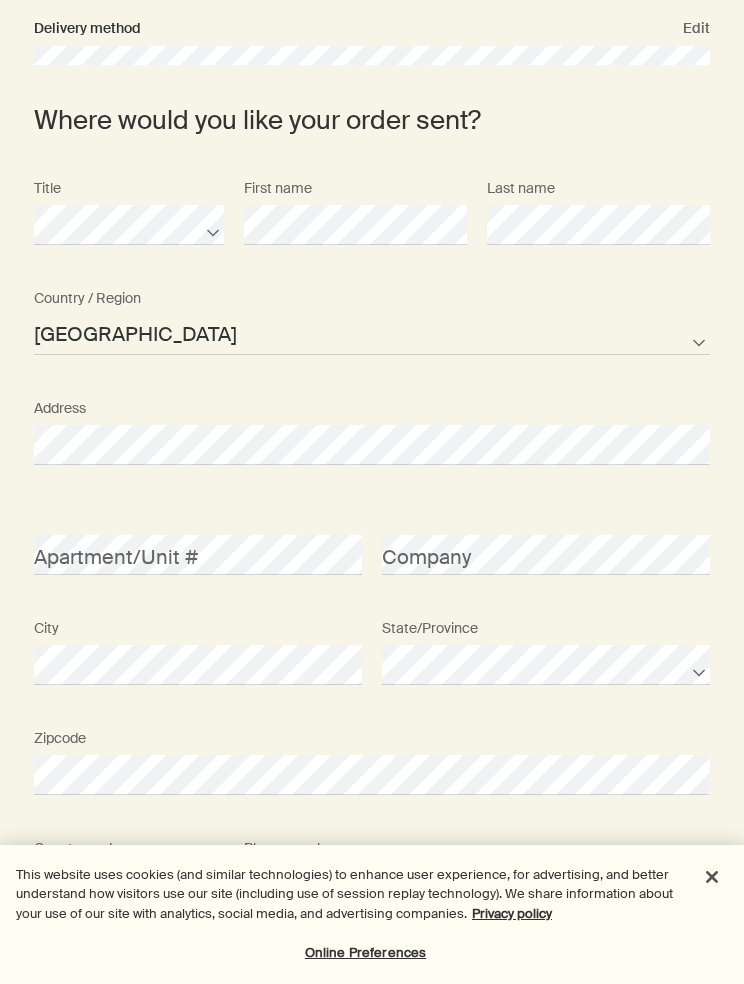scroll, scrollTop: 0, scrollLeft: 0, axis: both 